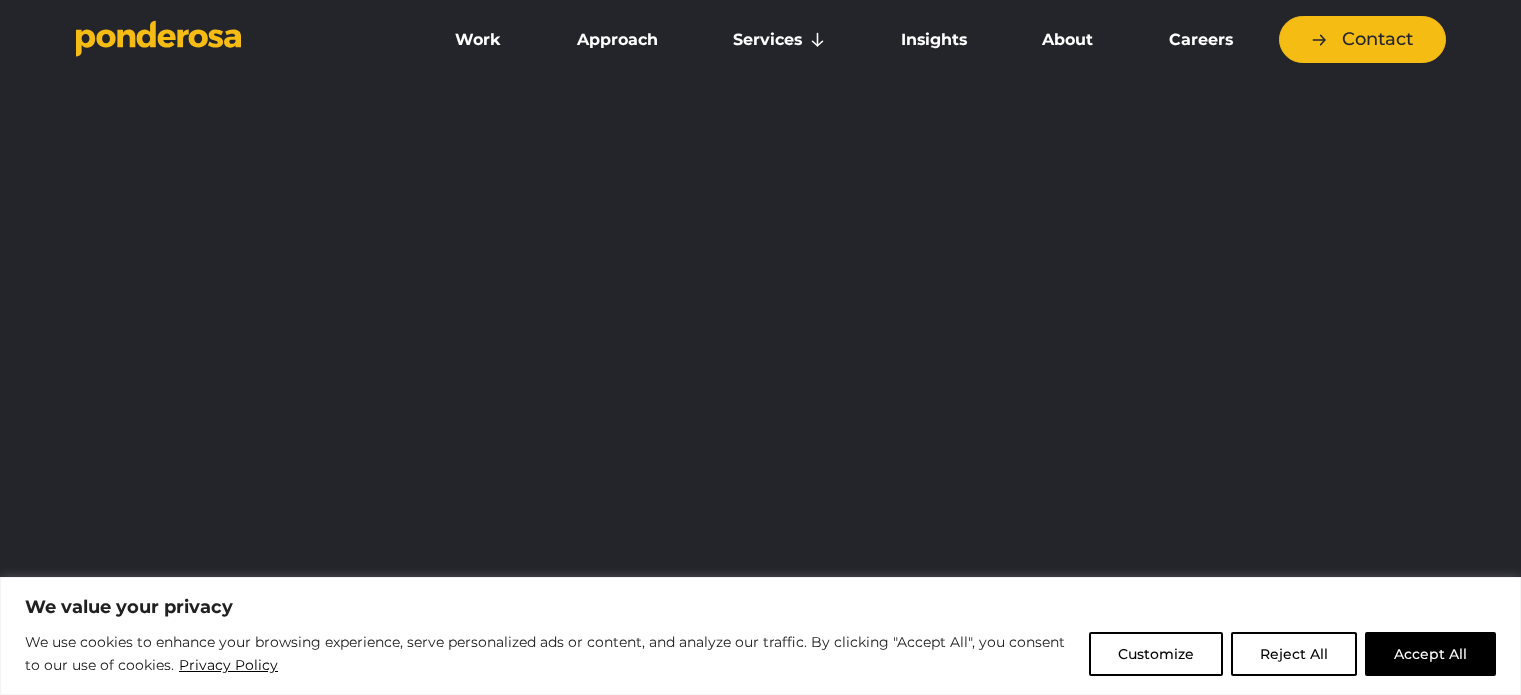 scroll, scrollTop: 0, scrollLeft: 0, axis: both 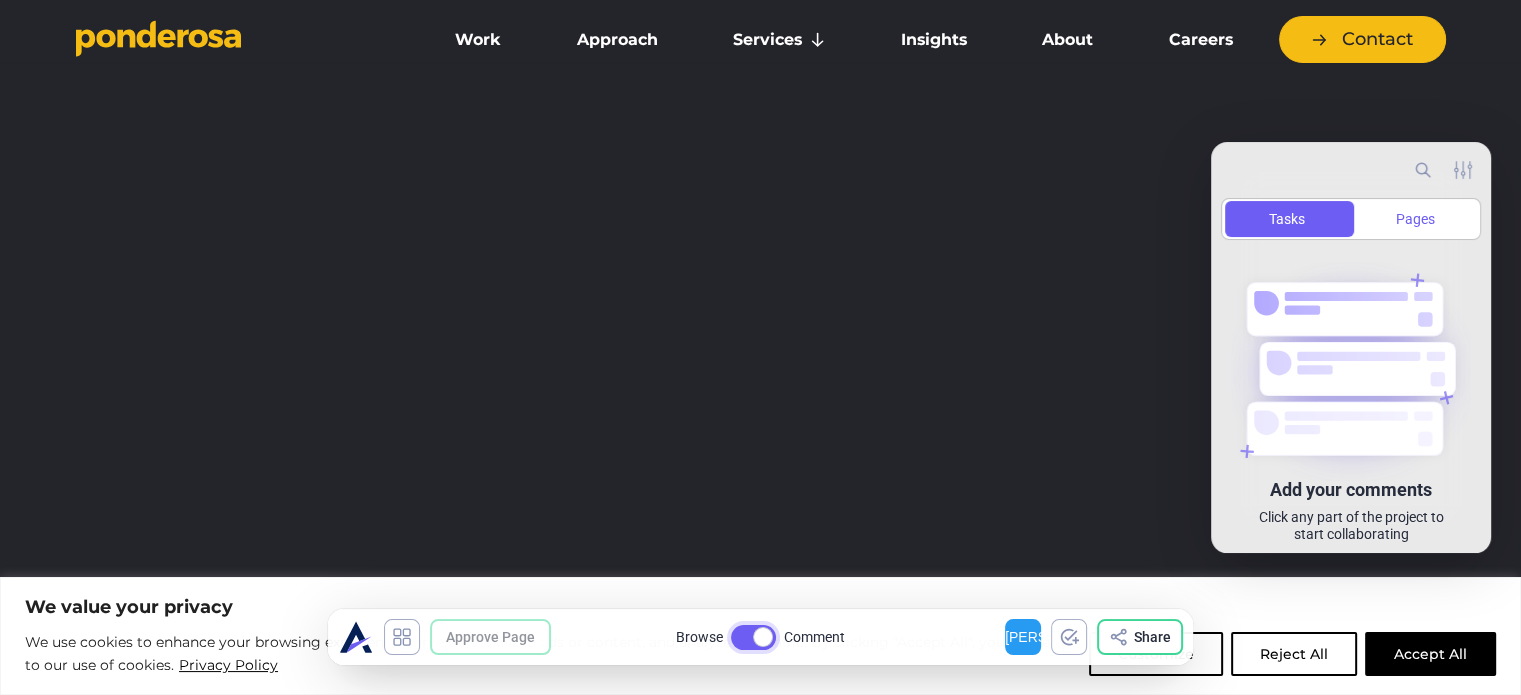 click on "Approve Page Browse Comment [PERSON_NAME] [PERSON_NAME] [PERSON_NAME] Share" at bounding box center [760, 637] 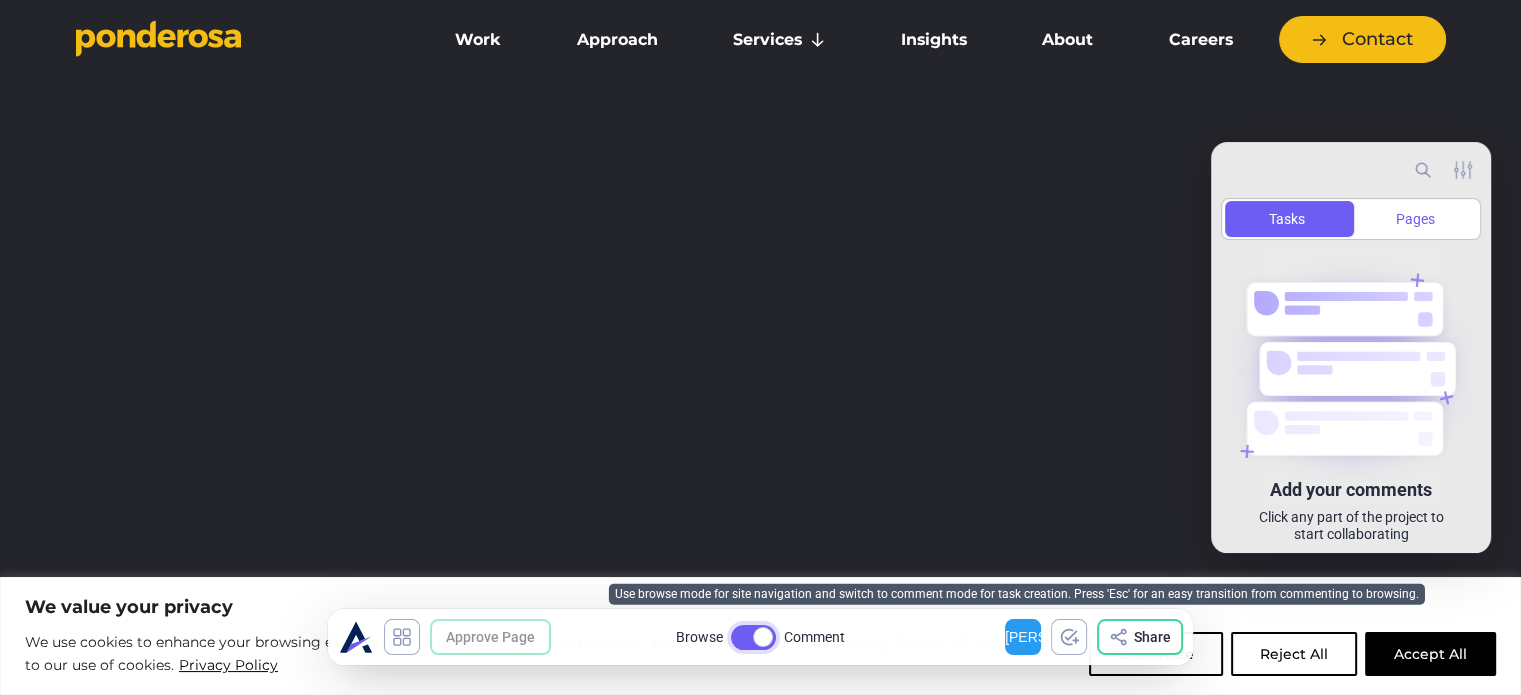 click at bounding box center [763, 637] 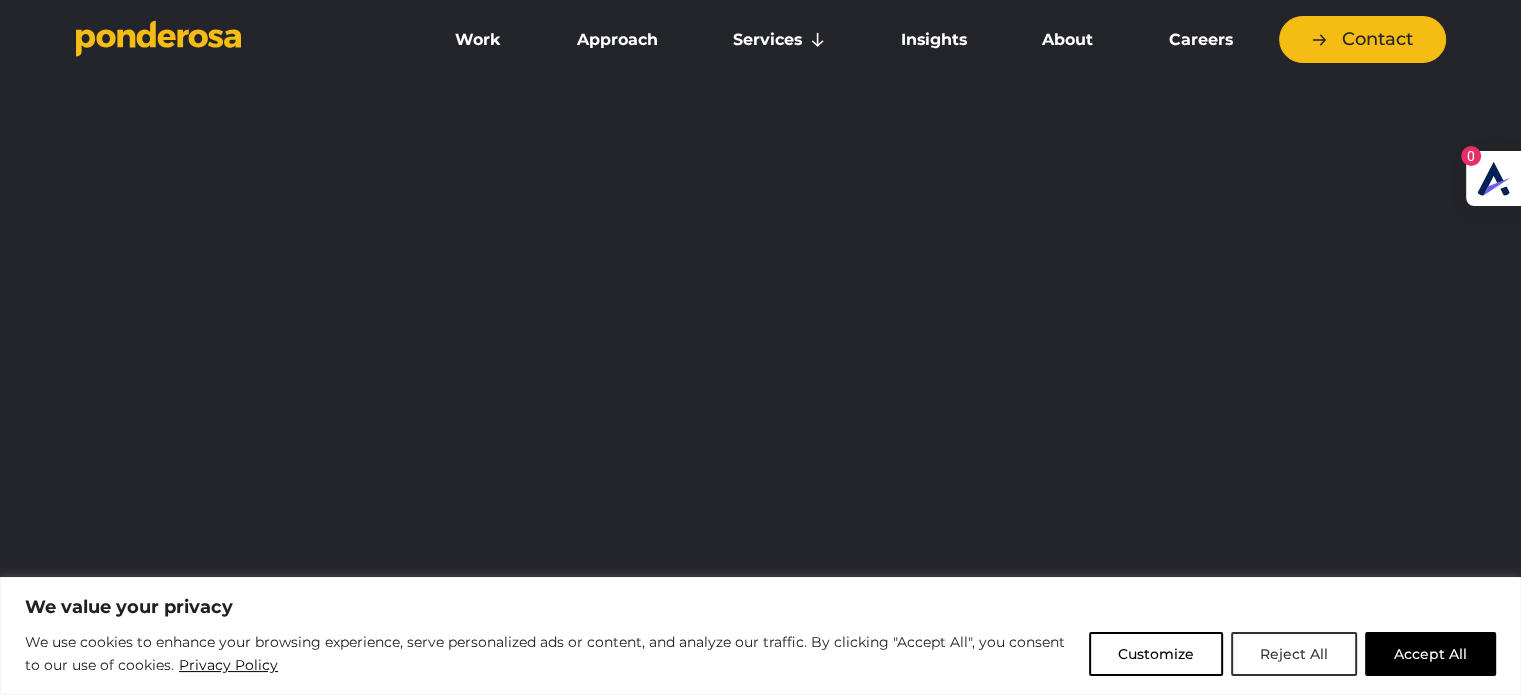 click on "Reject All" at bounding box center (1294, 654) 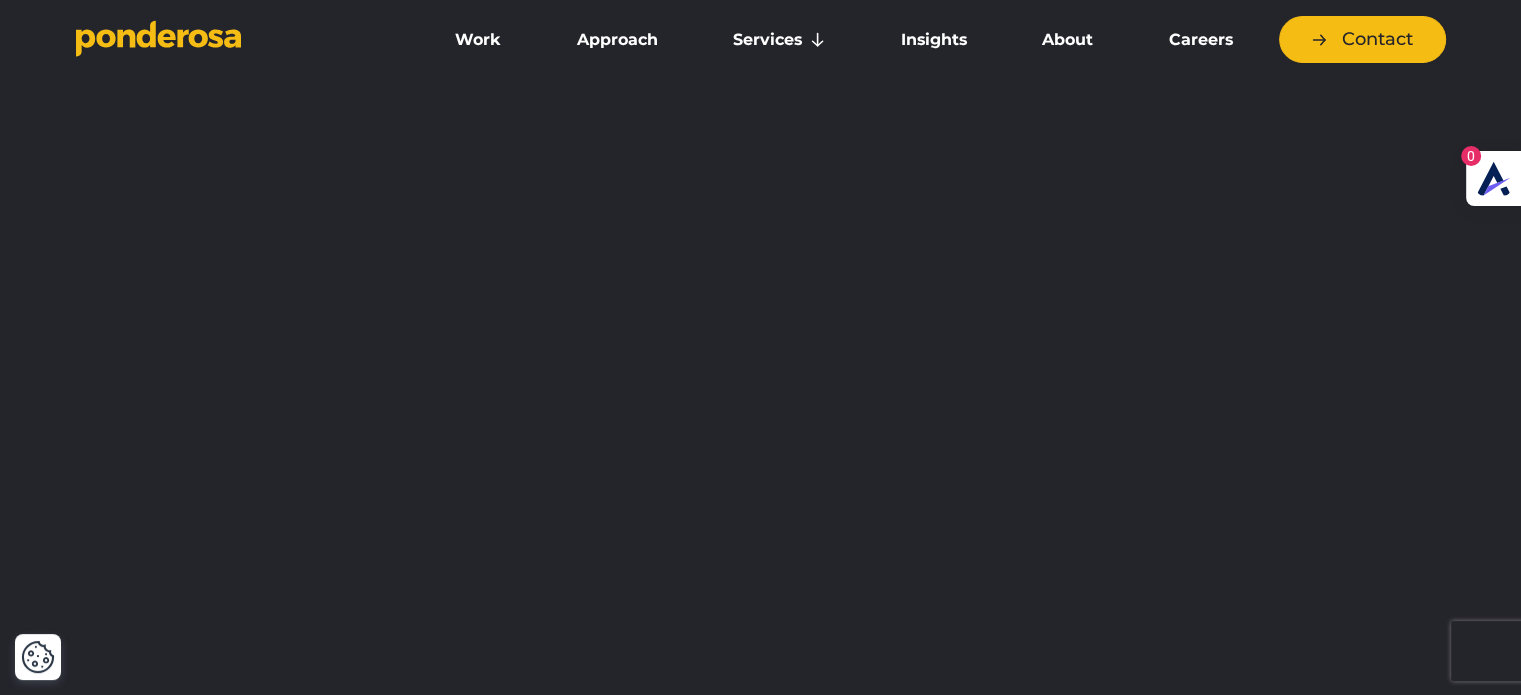 click on "We believe Better Works for more effective marketing" at bounding box center (760, 405) 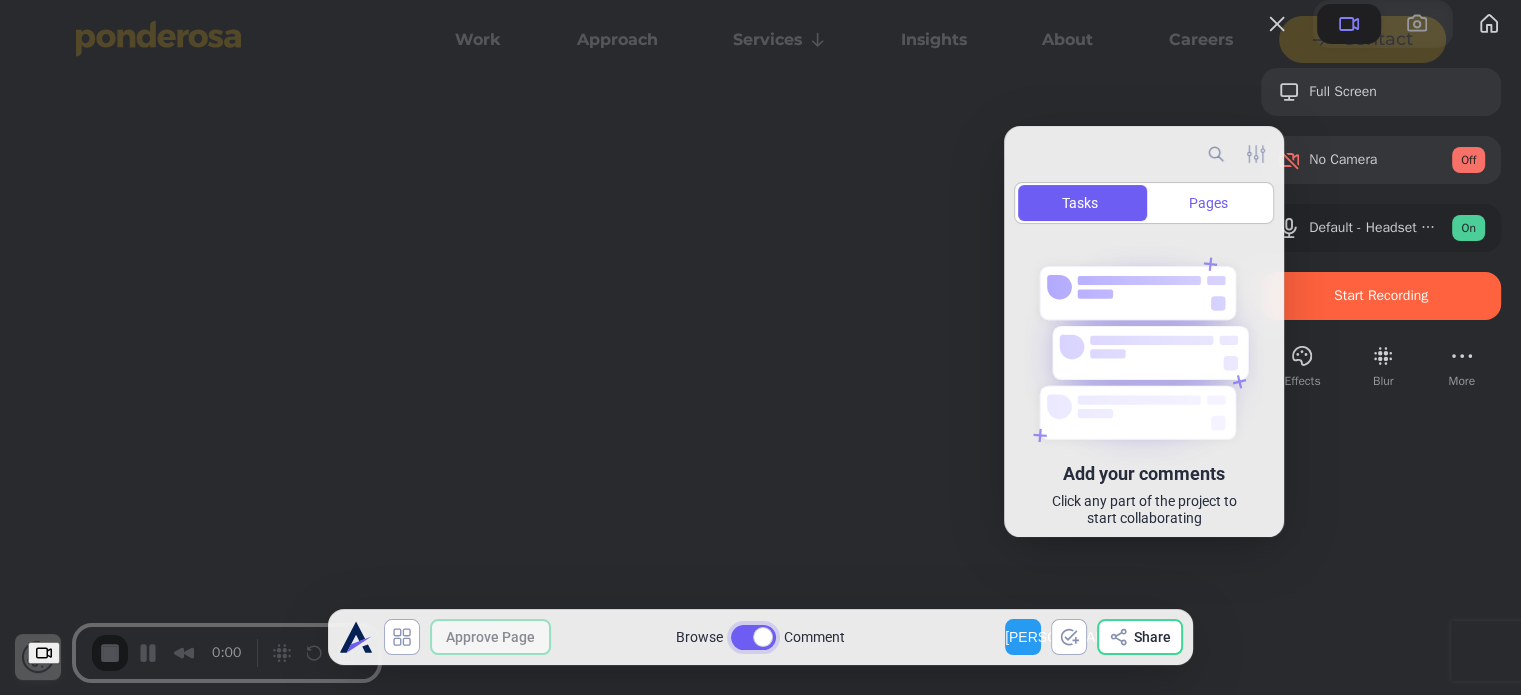 drag, startPoint x: 1245, startPoint y: 158, endPoint x: 1067, endPoint y: 146, distance: 178.40404 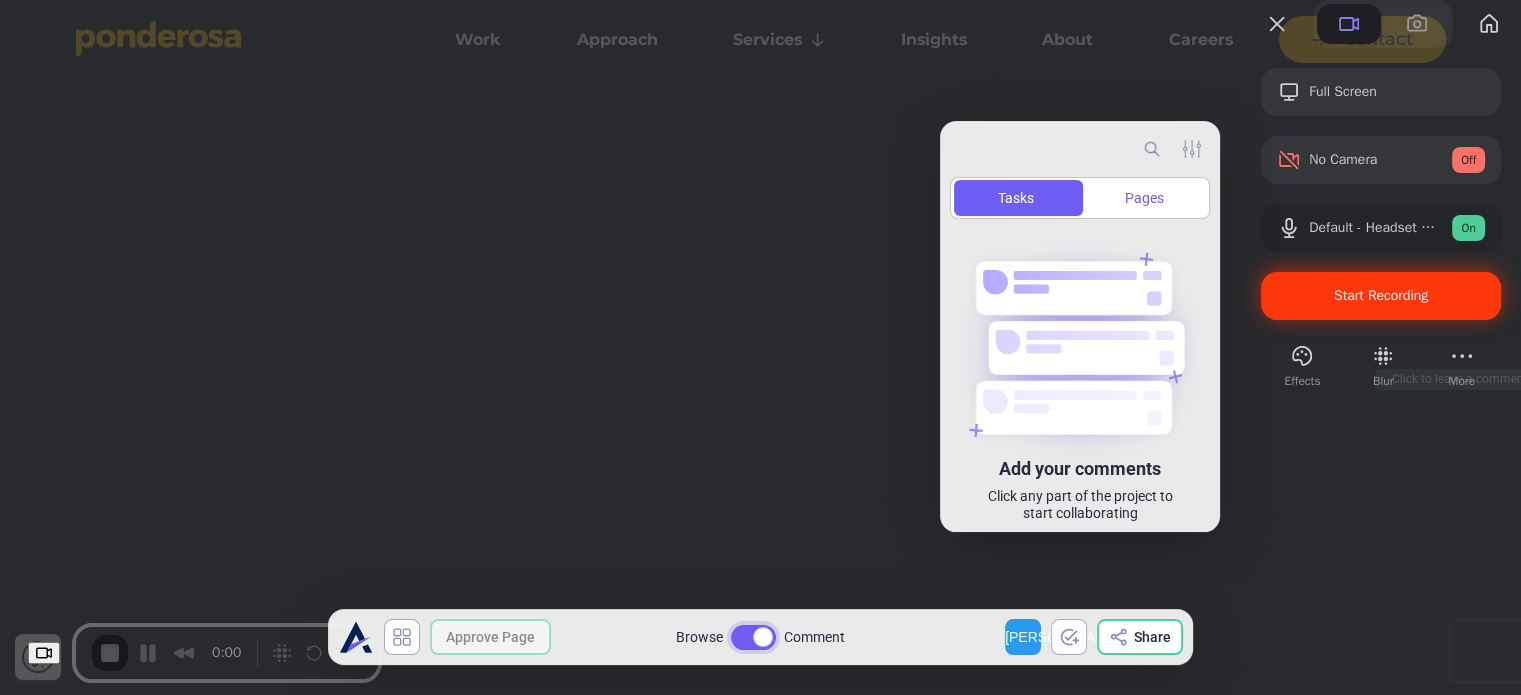 click on "Start Recording" at bounding box center [1381, 296] 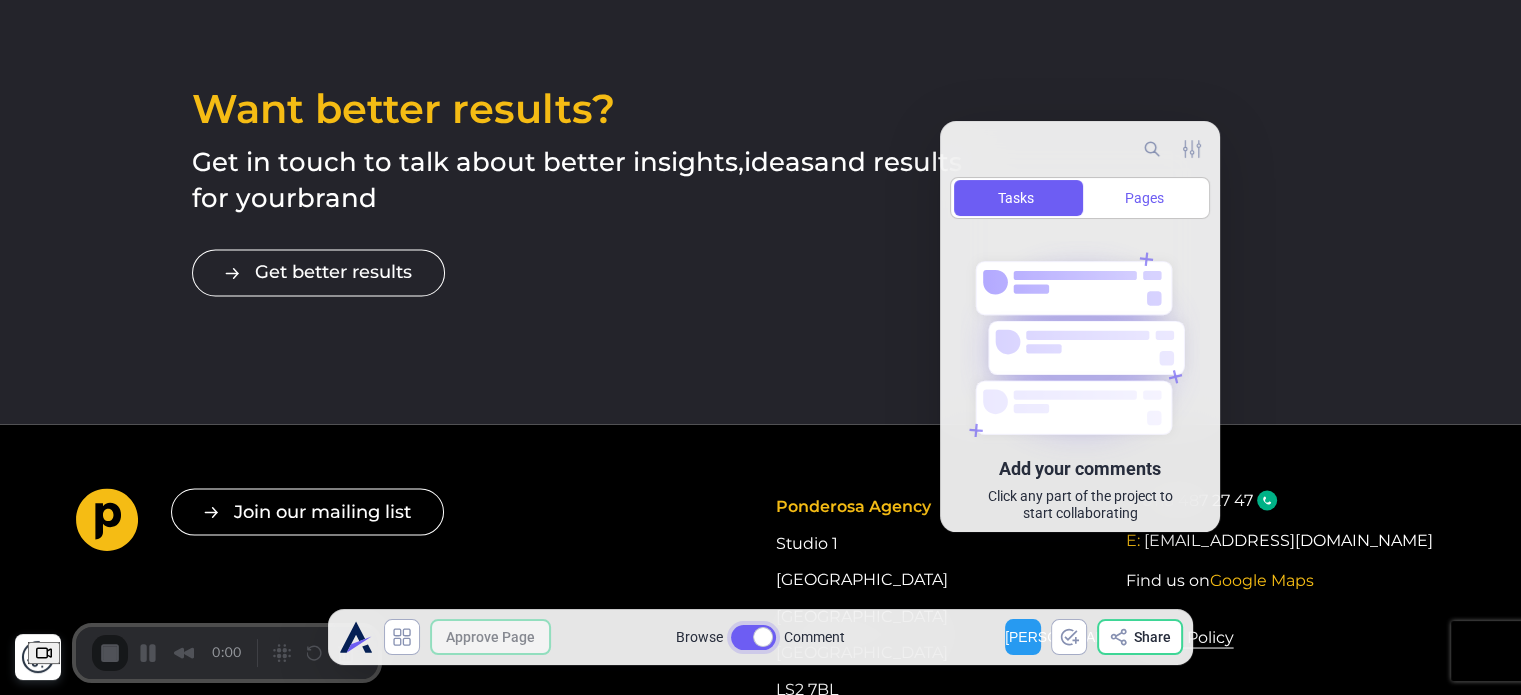 scroll, scrollTop: 3690, scrollLeft: 0, axis: vertical 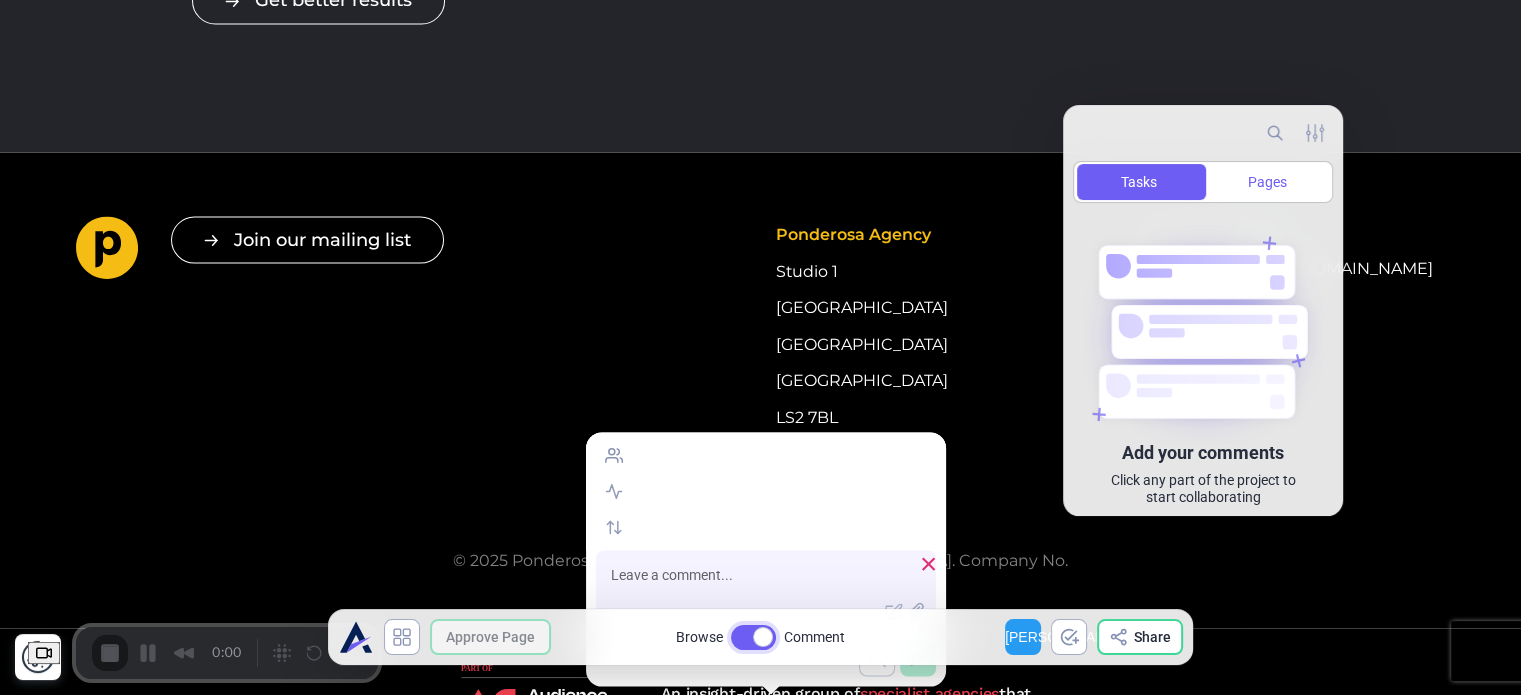 drag, startPoint x: 1131, startPoint y: 135, endPoint x: 1248, endPoint y: 121, distance: 117.83463 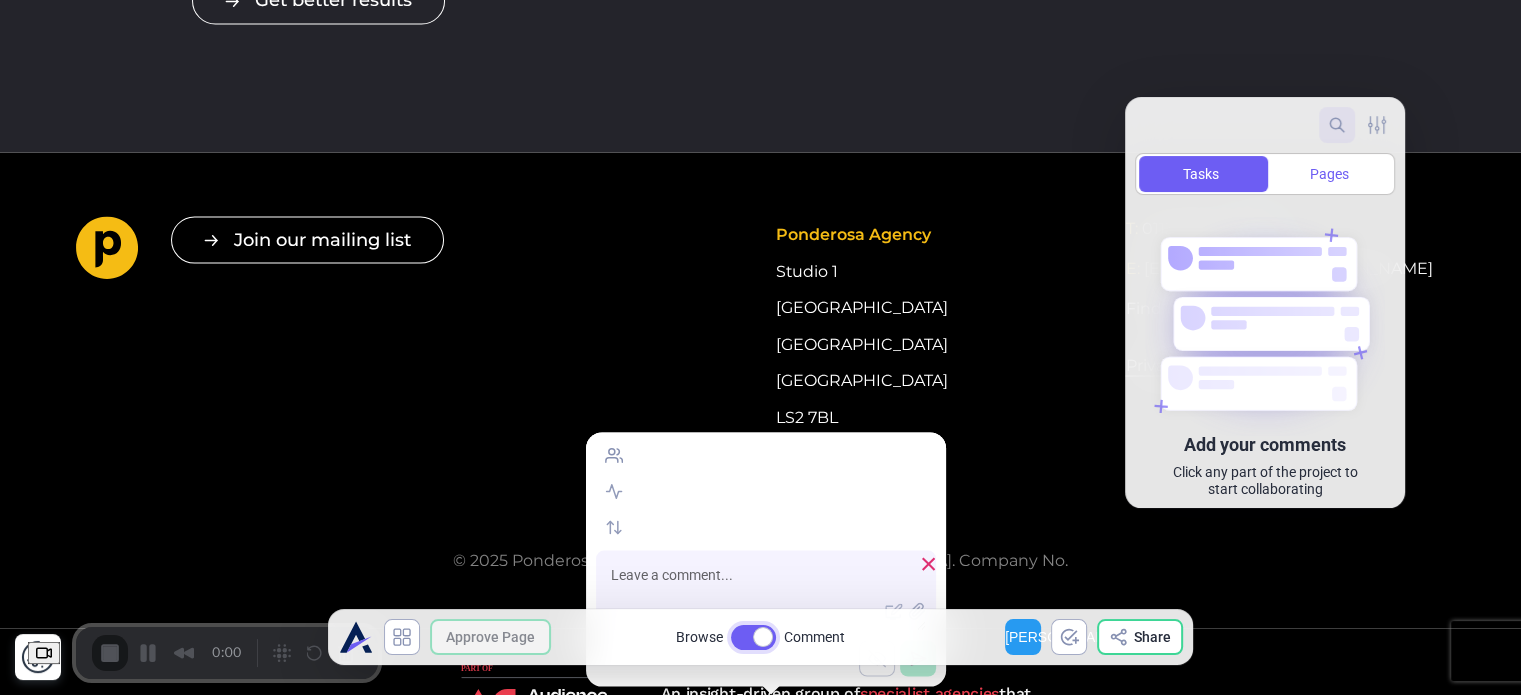 drag, startPoint x: 1288, startPoint y: 139, endPoint x: 1327, endPoint y: 133, distance: 39.45884 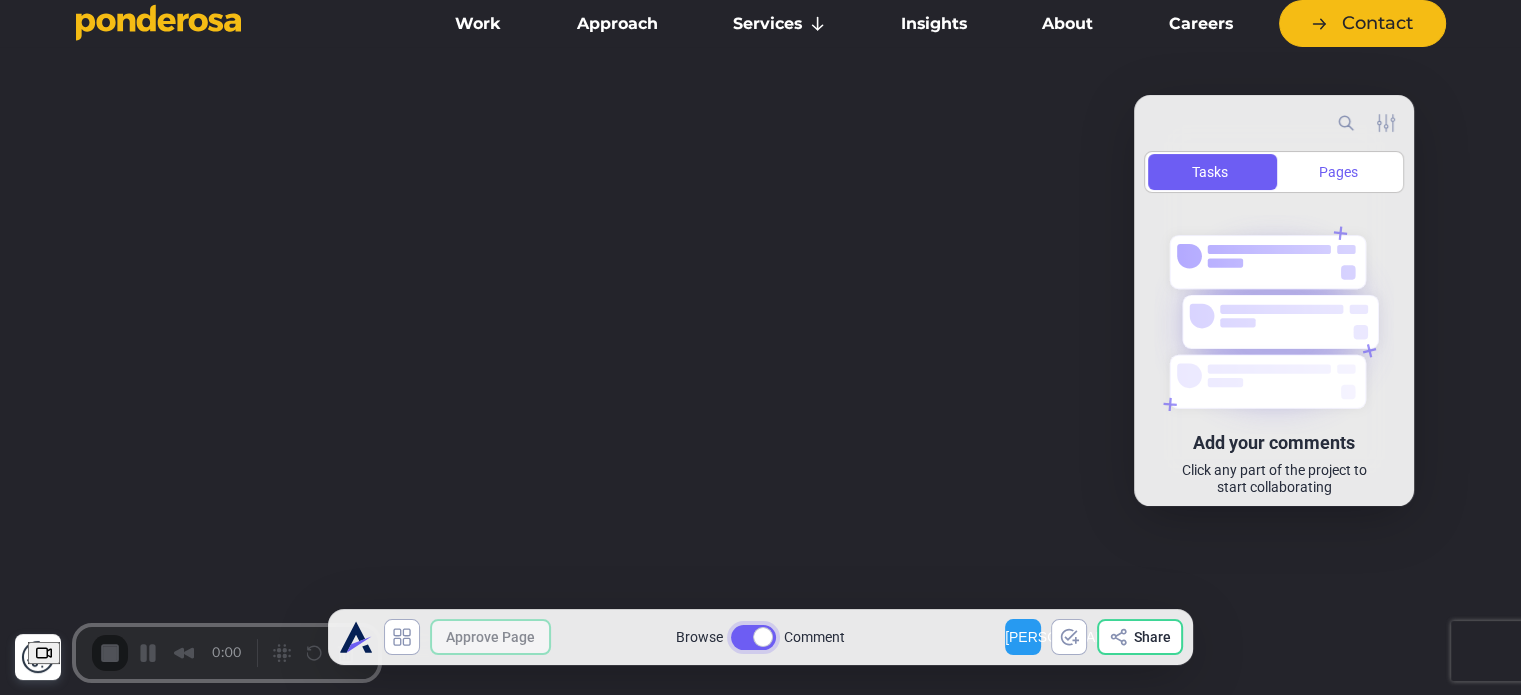 scroll, scrollTop: 0, scrollLeft: 0, axis: both 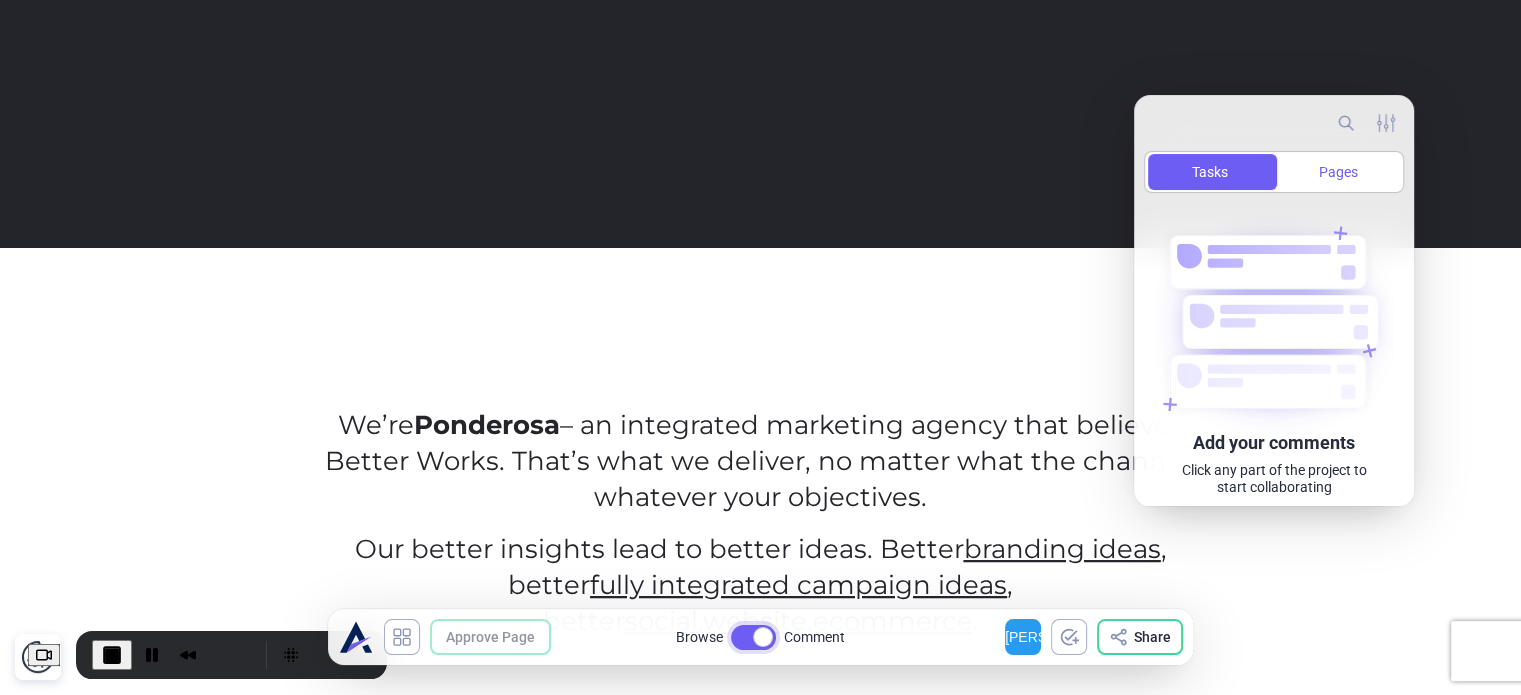 click at bounding box center [112, 655] 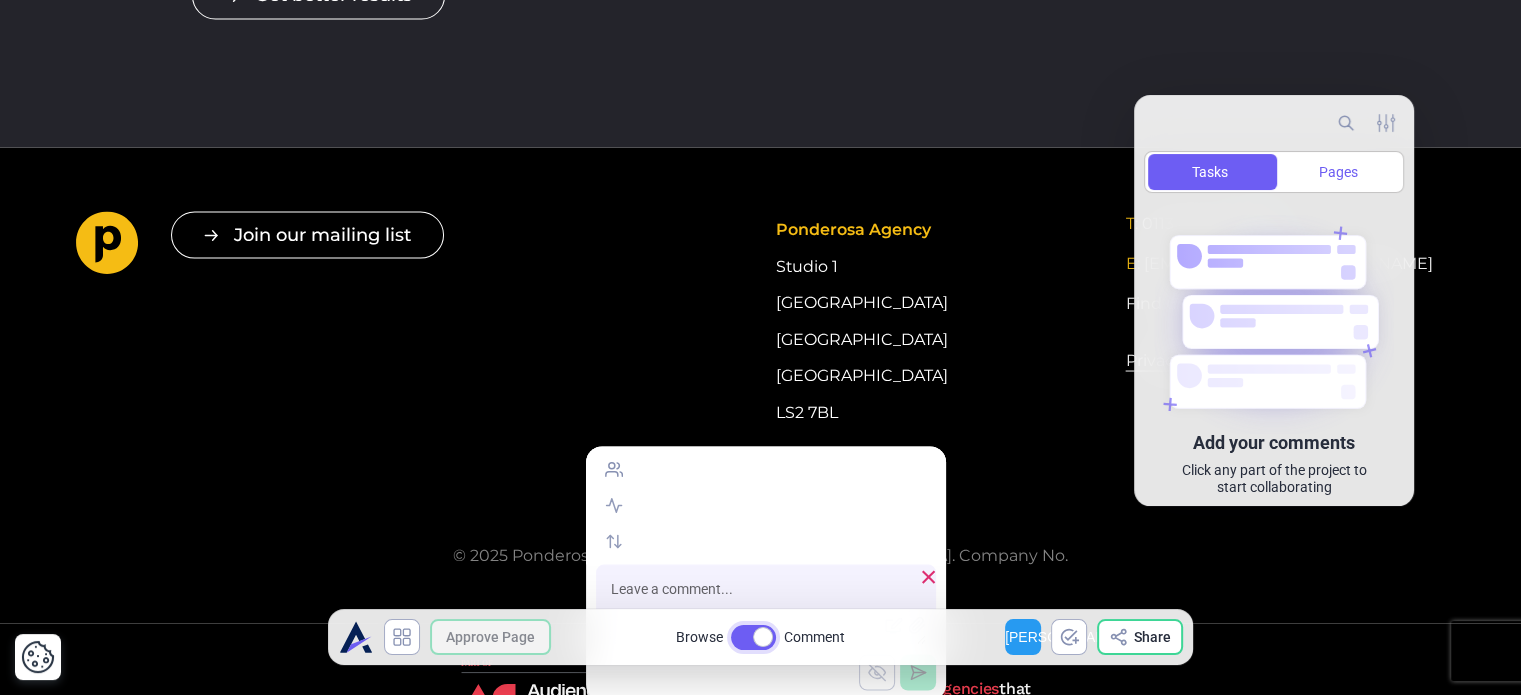 scroll, scrollTop: 3708, scrollLeft: 0, axis: vertical 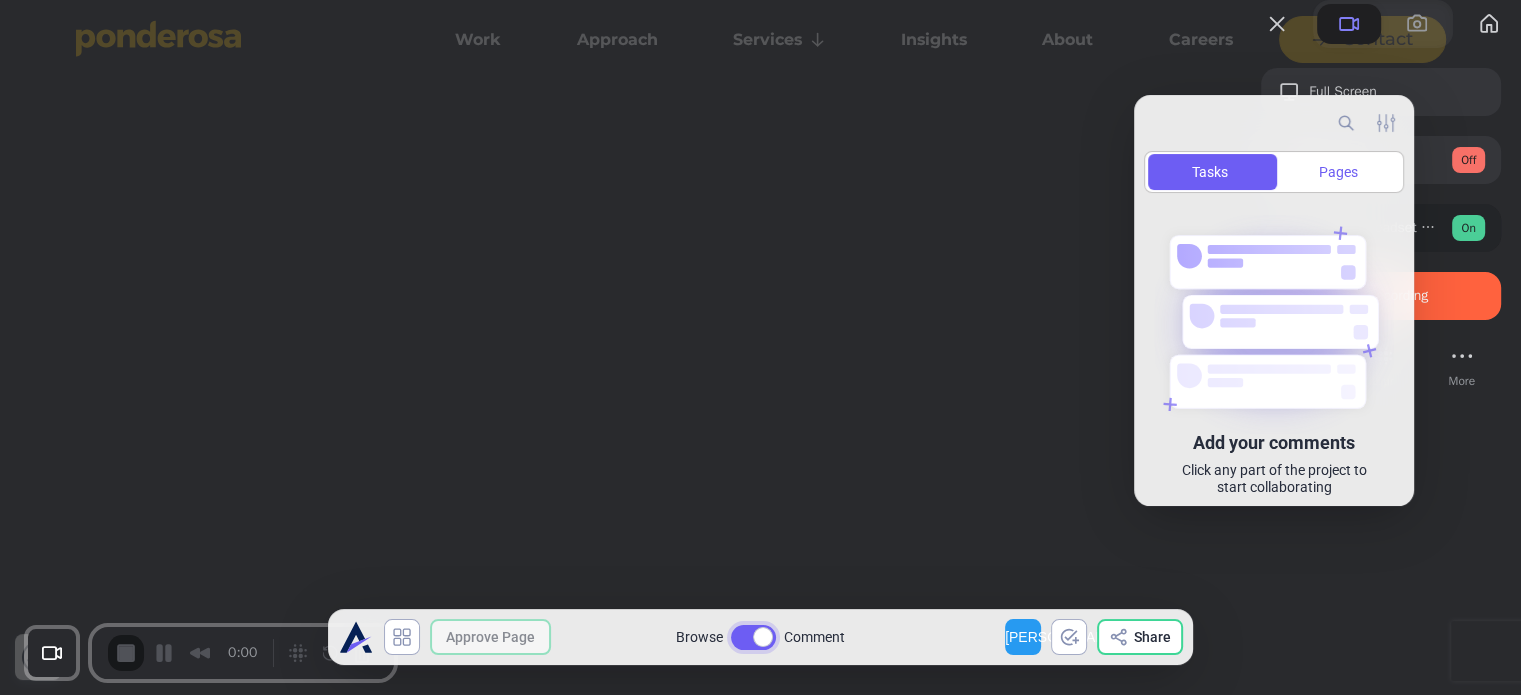 drag, startPoint x: 1159, startPoint y: 104, endPoint x: 1100, endPoint y: 105, distance: 59.008472 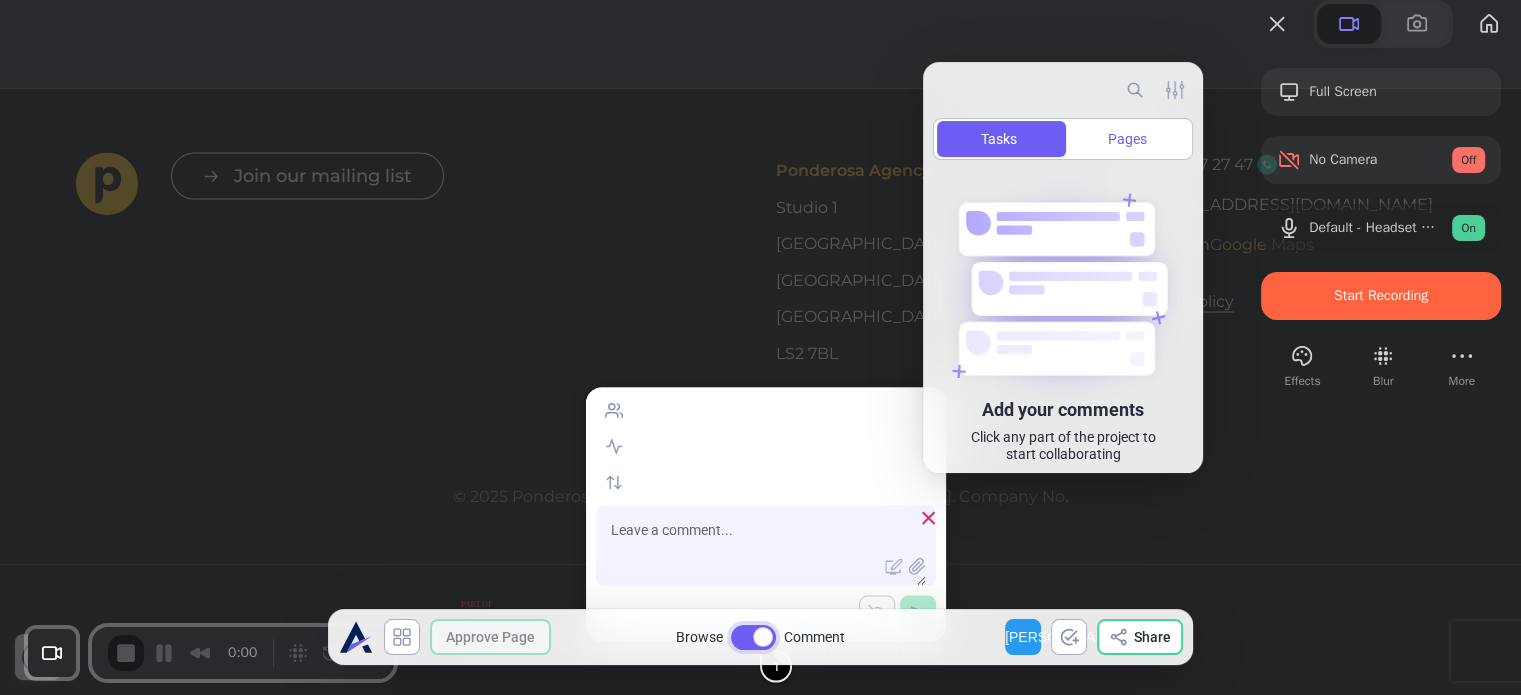 drag, startPoint x: 1188, startPoint y: 111, endPoint x: 1060, endPoint y: 84, distance: 130.81667 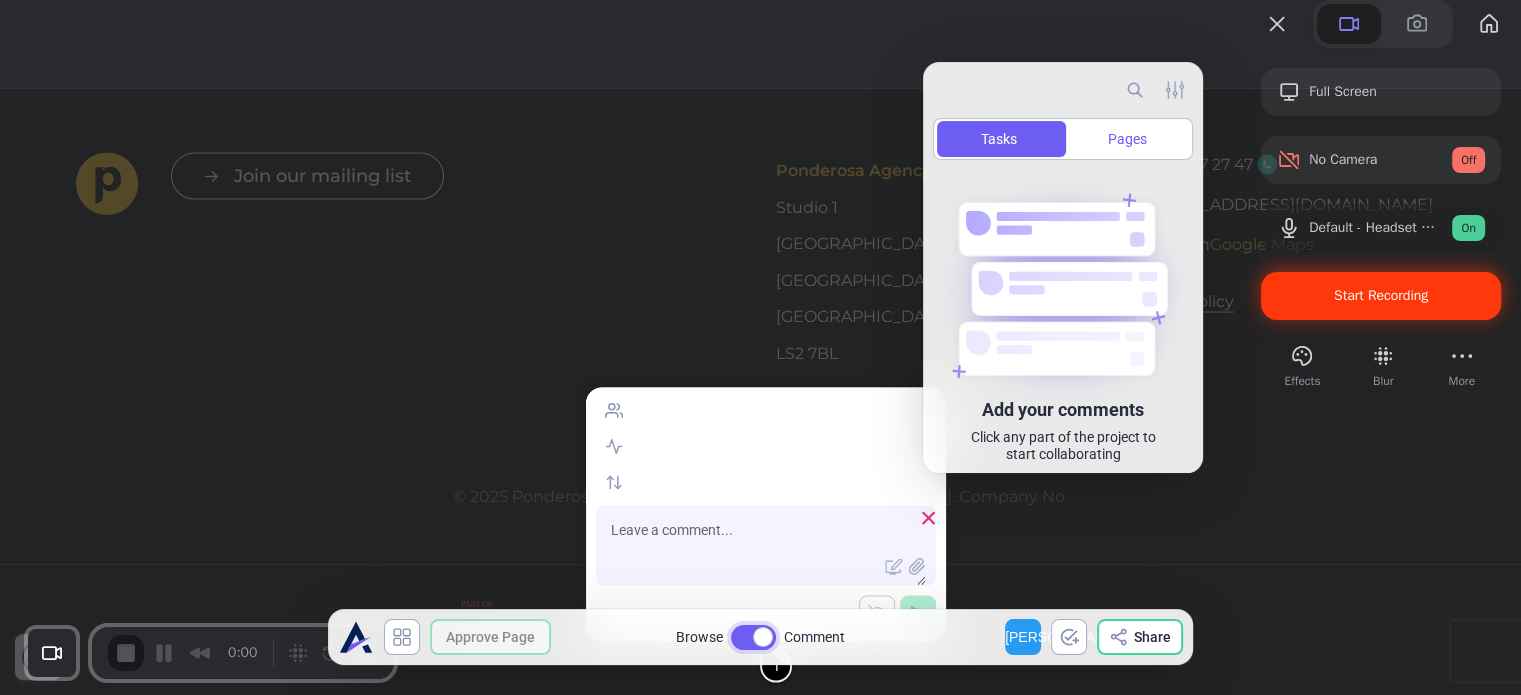 scroll, scrollTop: 3792, scrollLeft: 0, axis: vertical 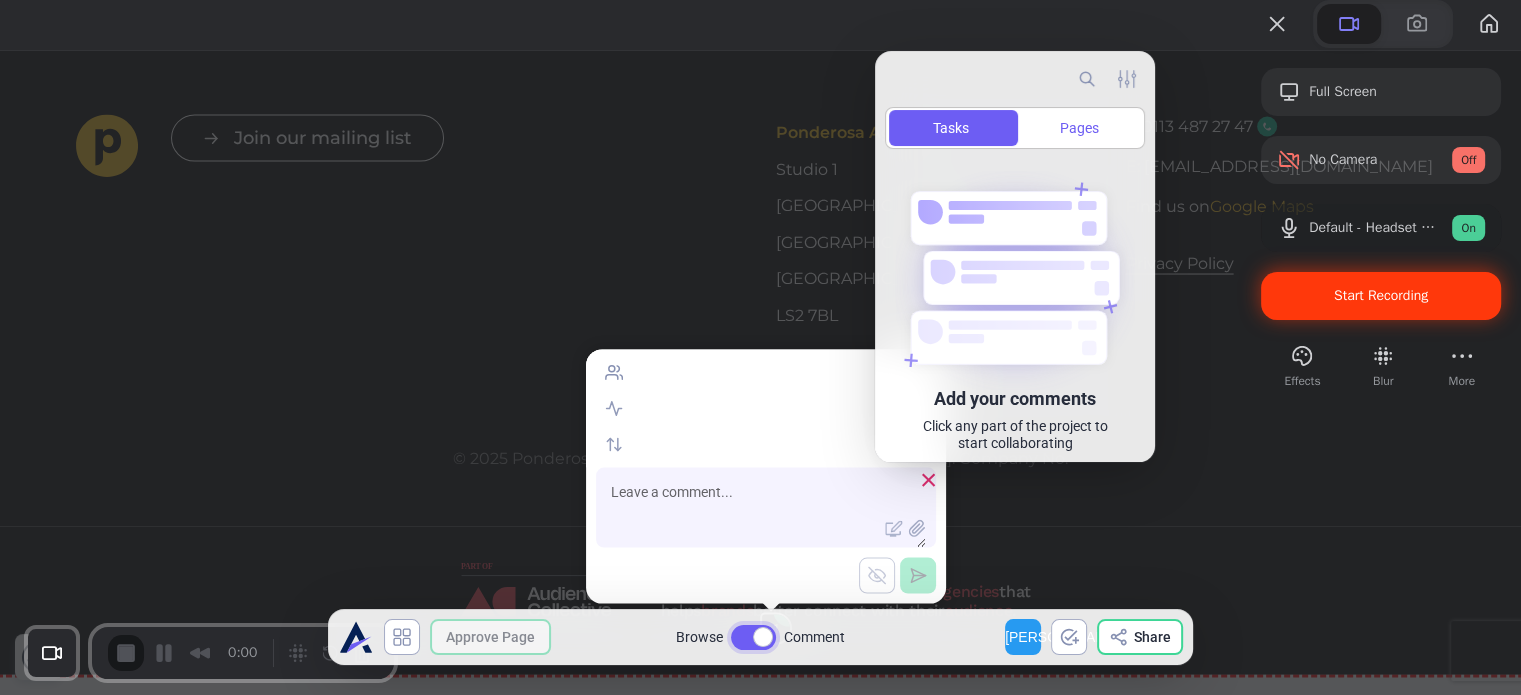 click on "Start Recording" at bounding box center (1381, 296) 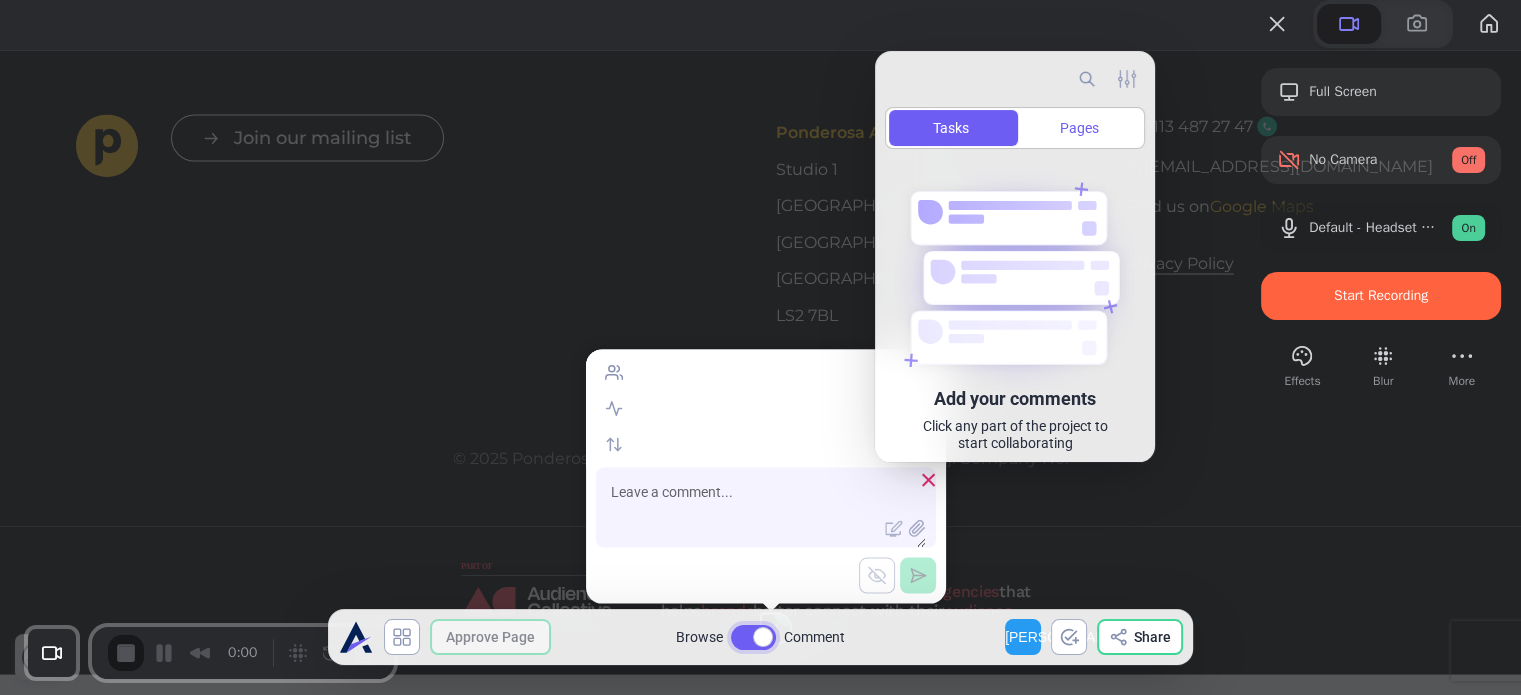 scroll, scrollTop: 3708, scrollLeft: 0, axis: vertical 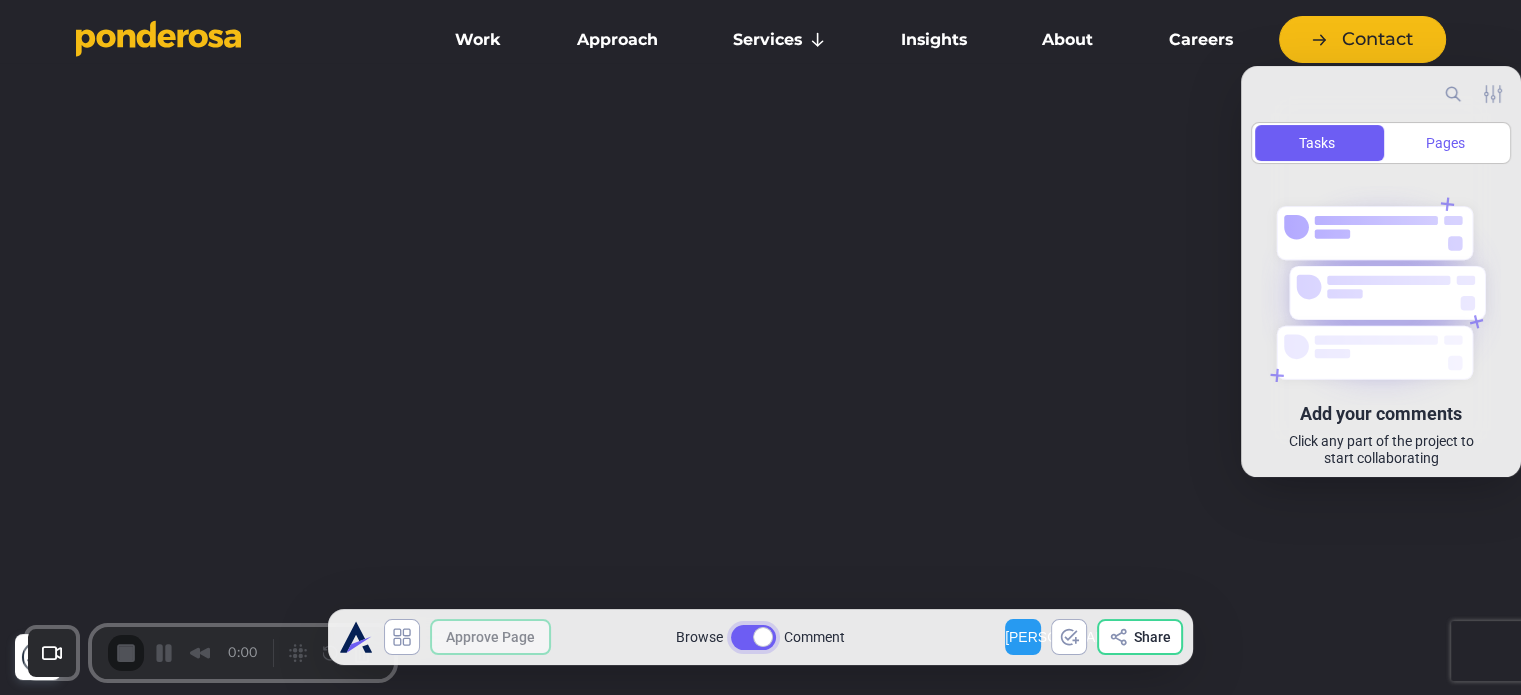 drag, startPoint x: 1000, startPoint y: 76, endPoint x: 1379, endPoint y: 91, distance: 379.29672 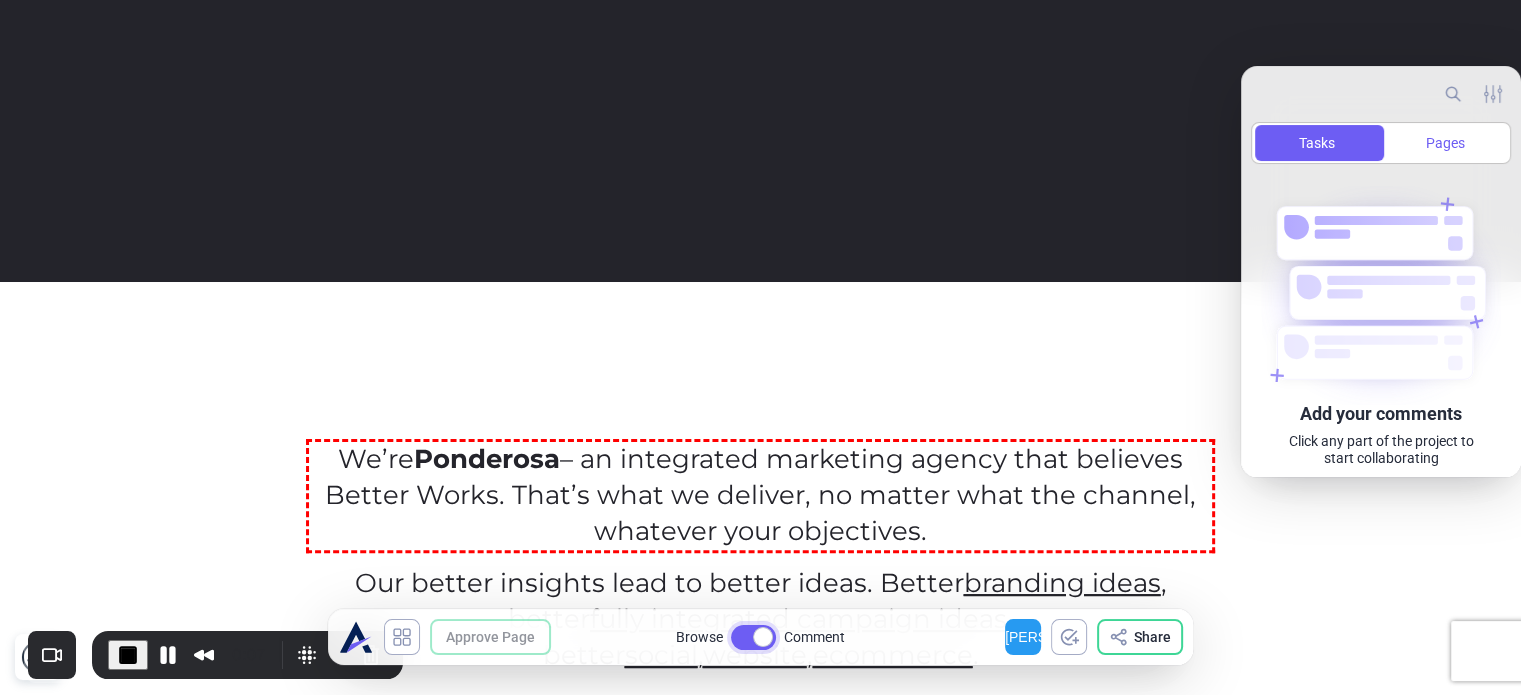 scroll, scrollTop: 500, scrollLeft: 0, axis: vertical 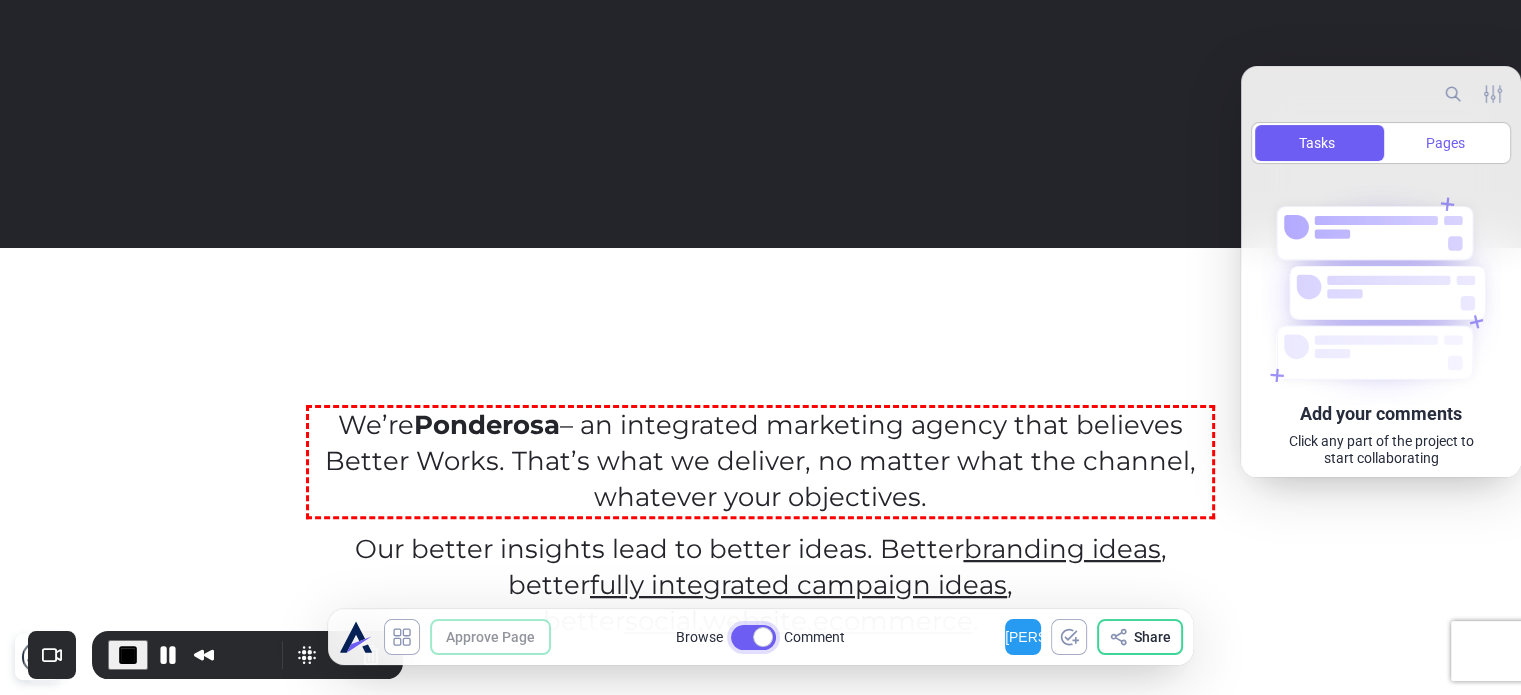 click on "We’re  Ponderosa  – an integrated marketing agency that believes Better Works. That’s what we deliver, no matter what the channel, whatever your objectives." at bounding box center (760, 462) 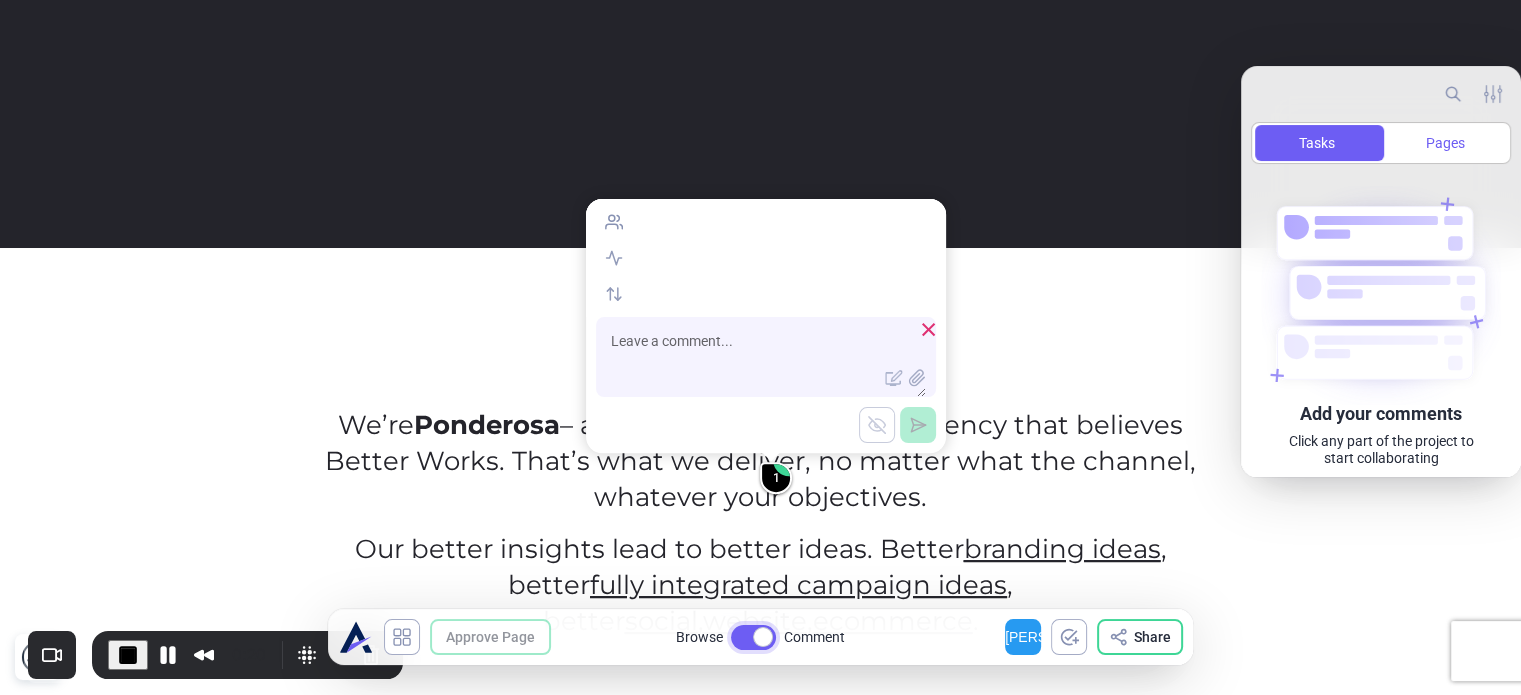 type 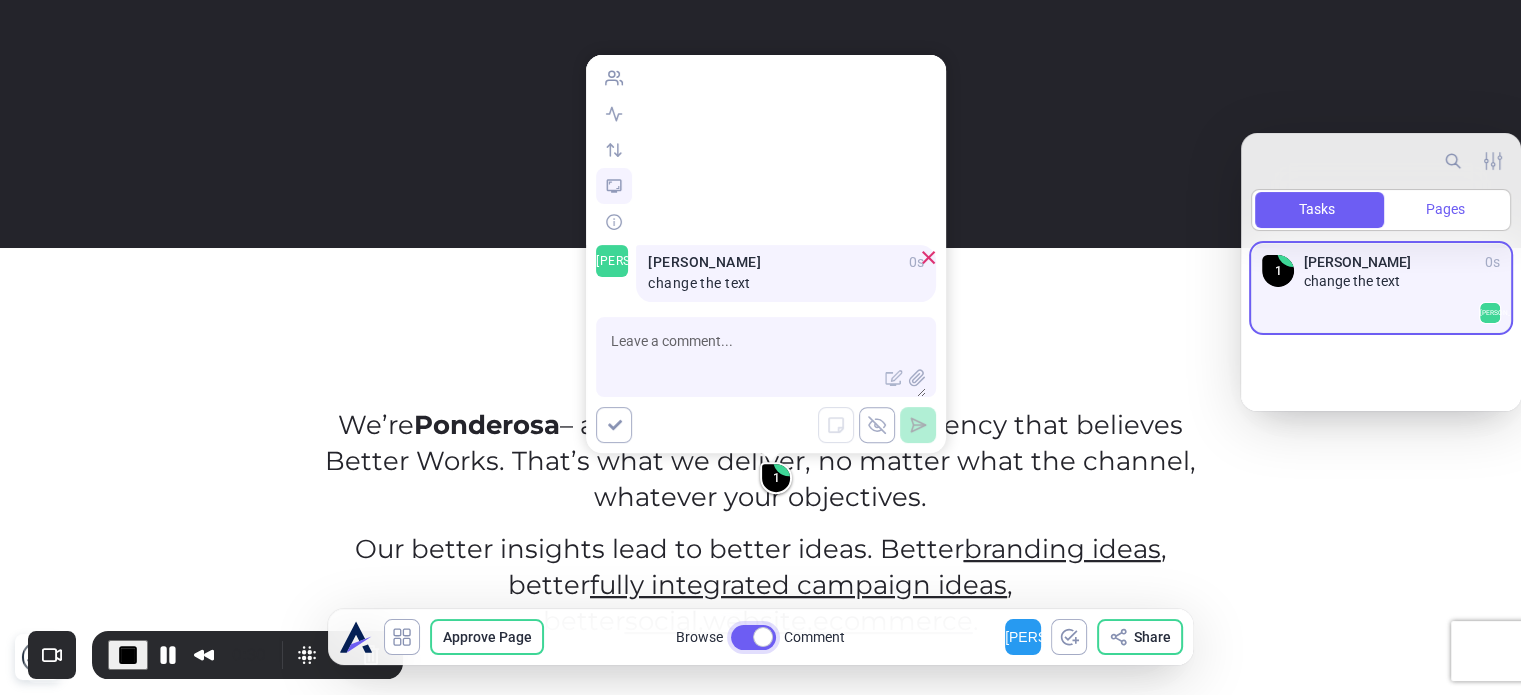click 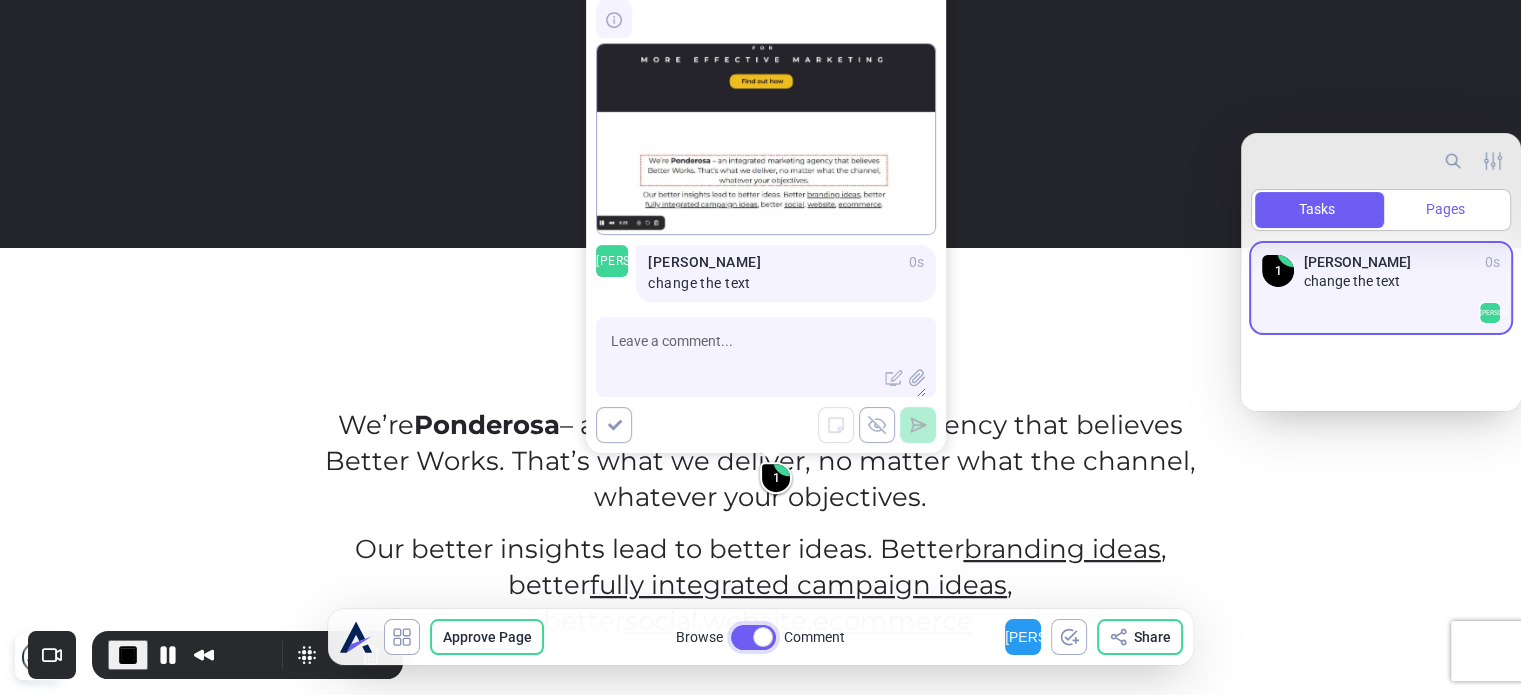 click 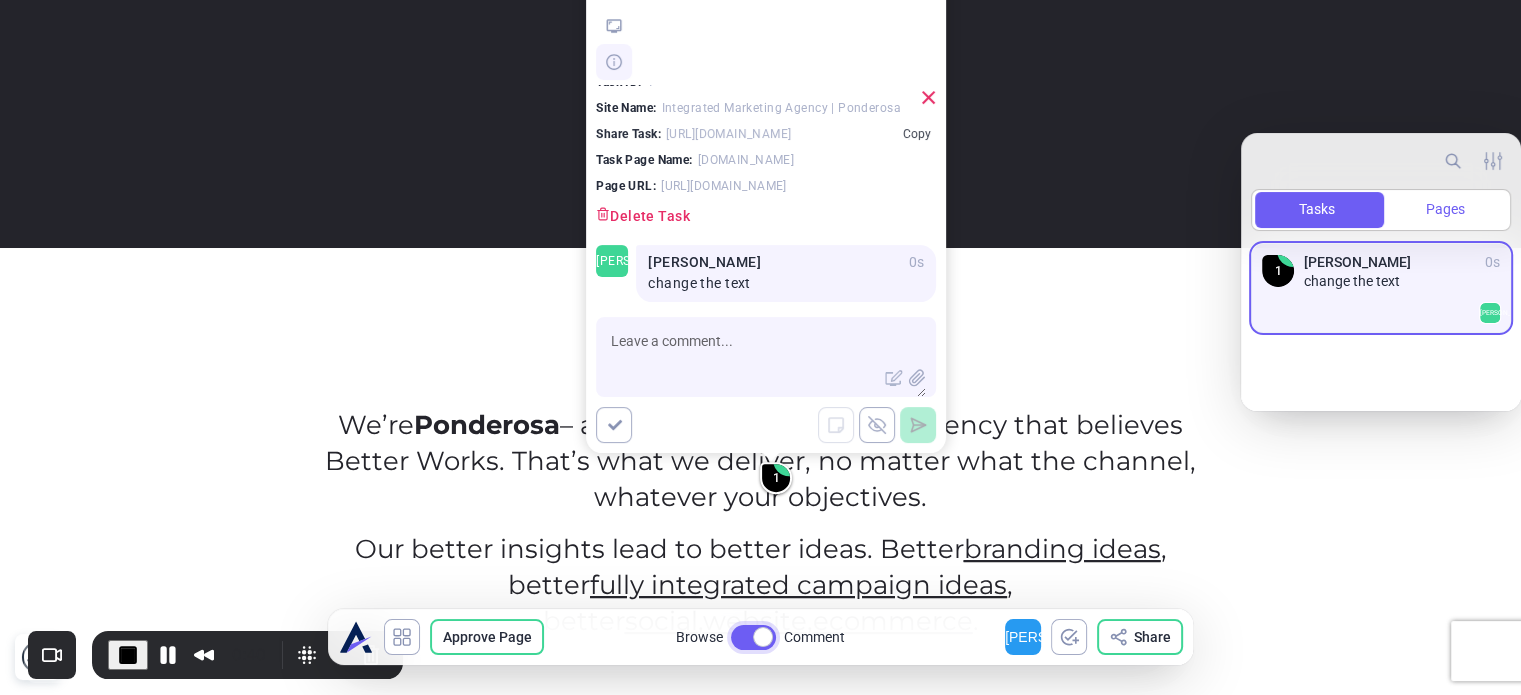 scroll, scrollTop: 89, scrollLeft: 0, axis: vertical 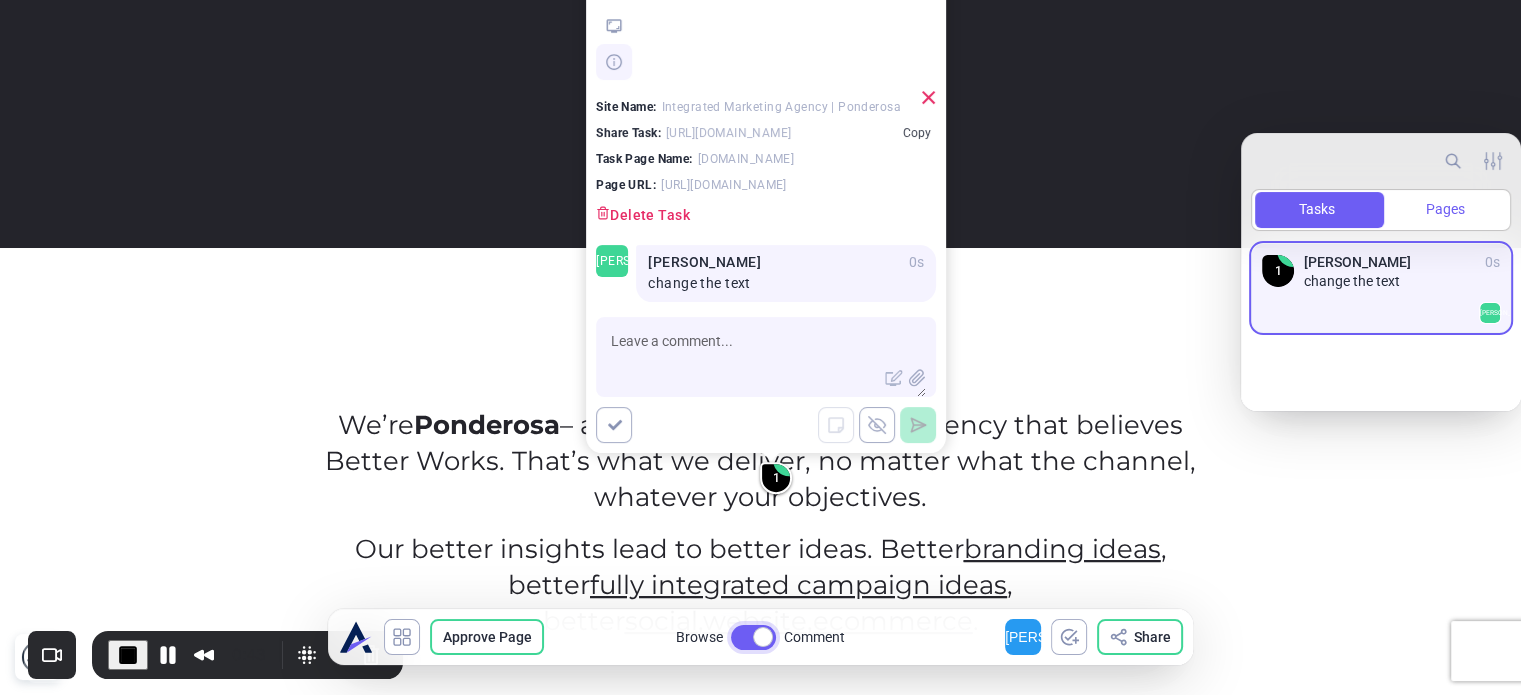 click at bounding box center [766, 341] 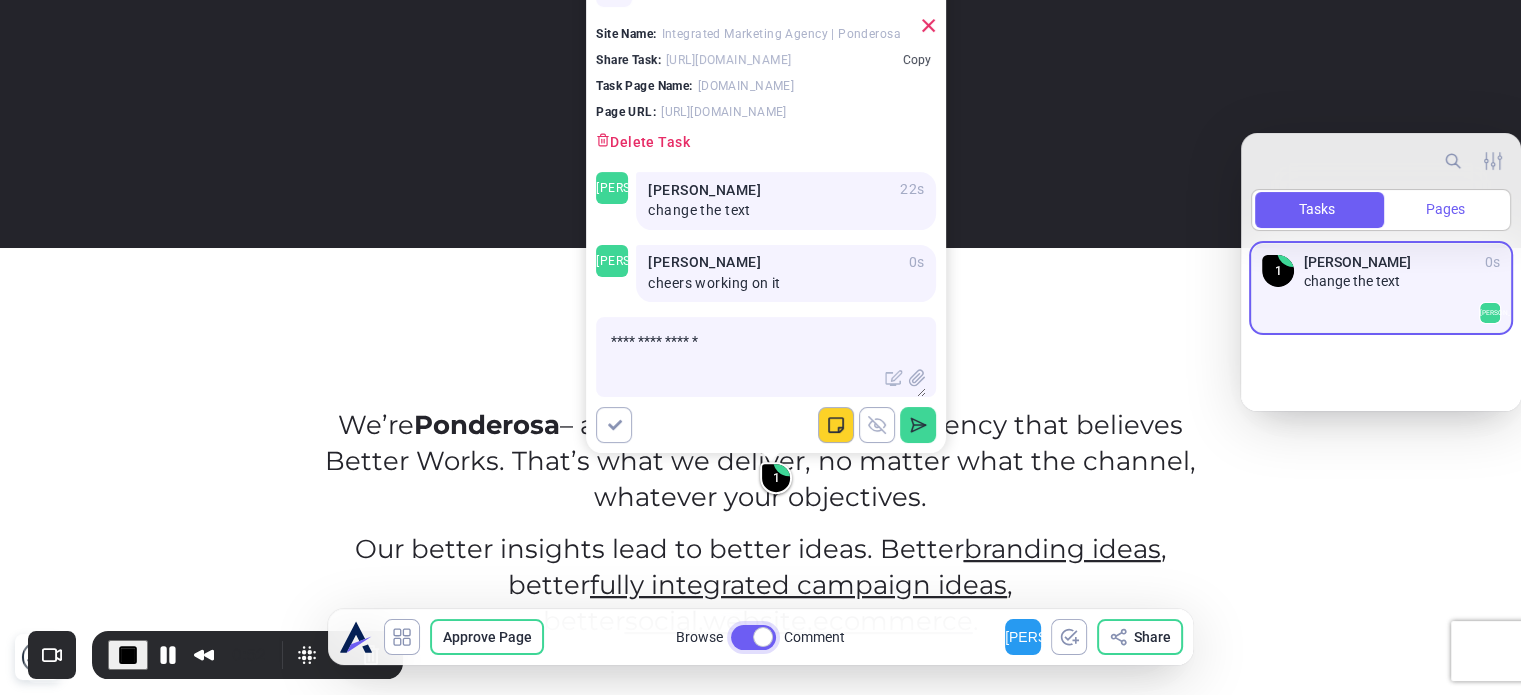 click 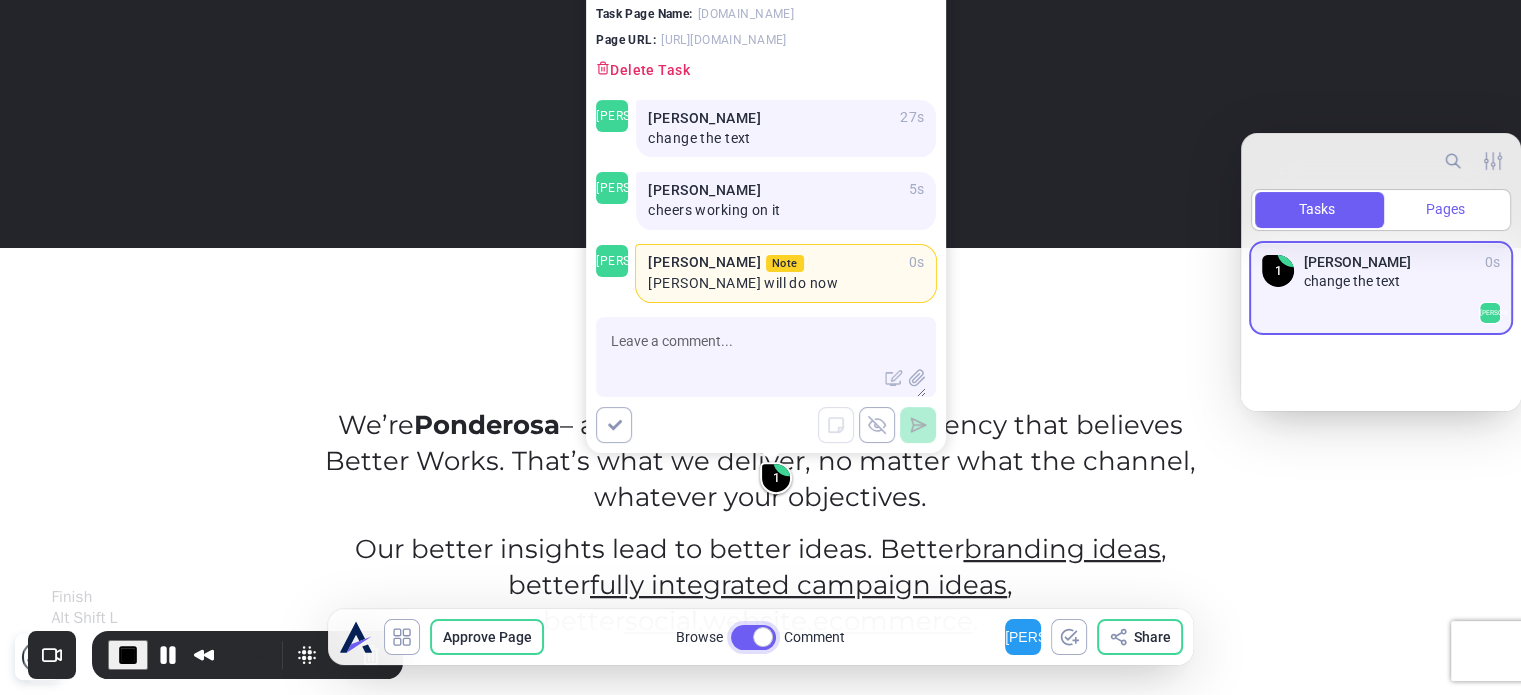 click at bounding box center [128, 655] 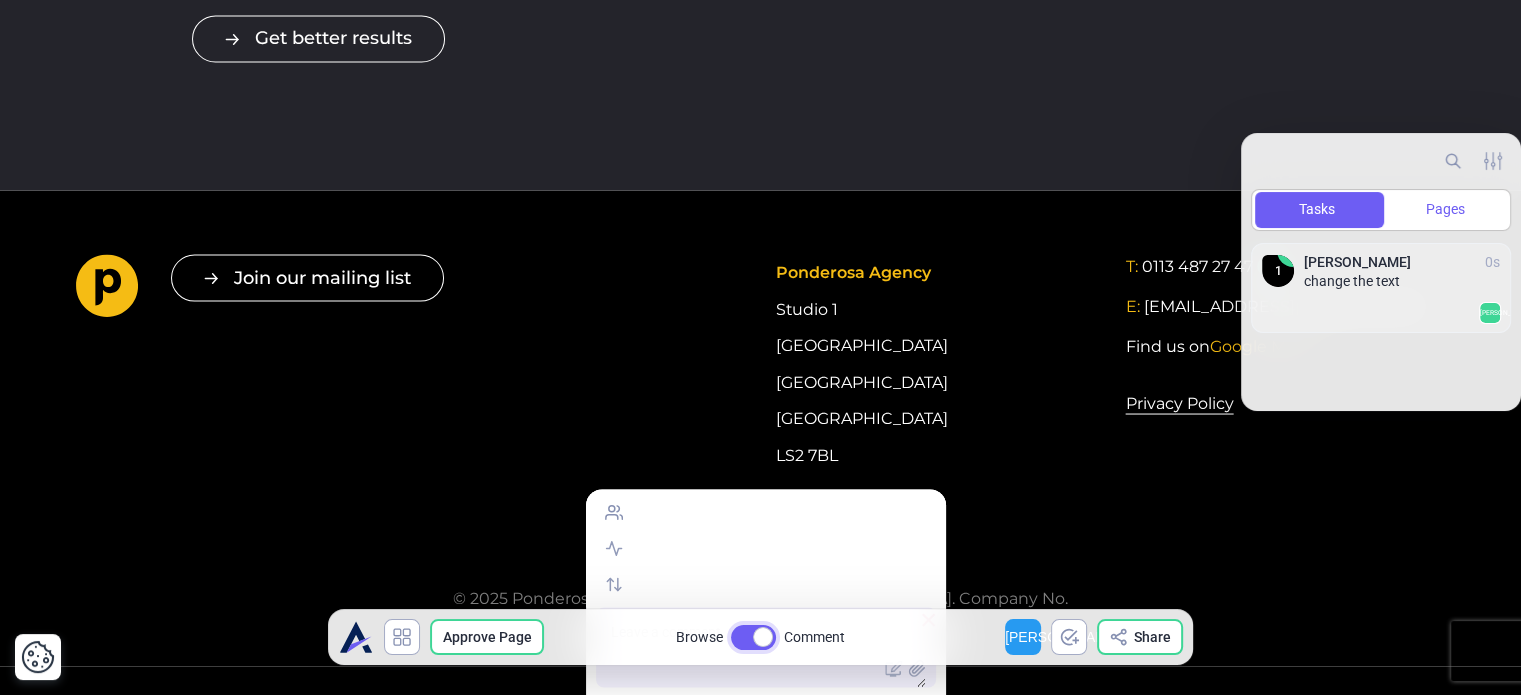 scroll, scrollTop: 3708, scrollLeft: 0, axis: vertical 